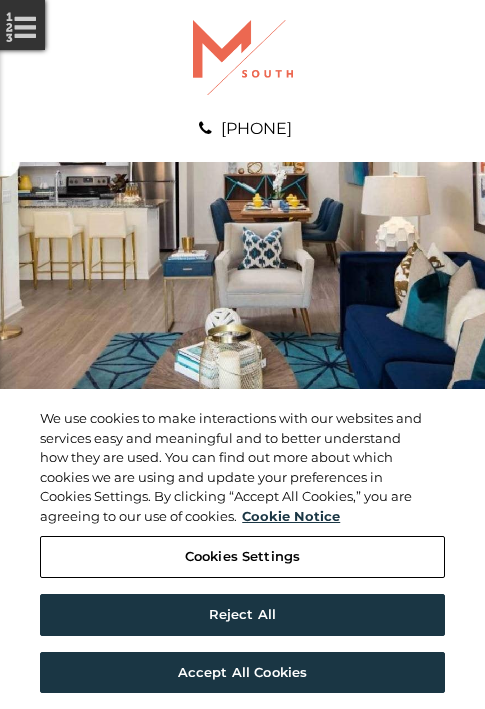 scroll, scrollTop: 0, scrollLeft: 0, axis: both 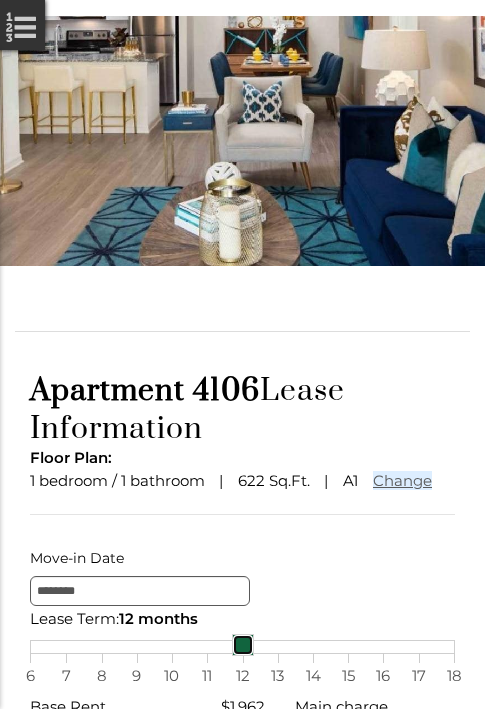click at bounding box center [243, 645] 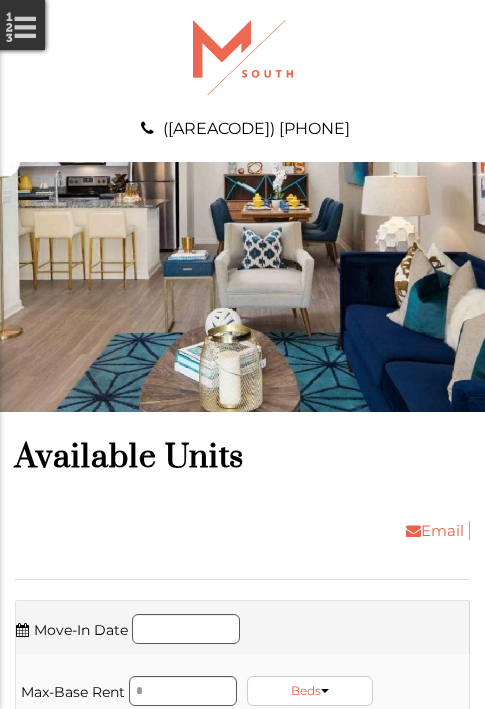 scroll, scrollTop: 0, scrollLeft: 0, axis: both 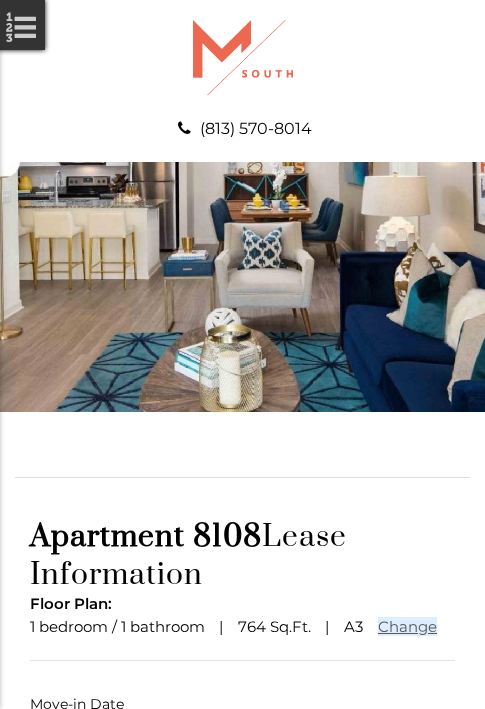 click at bounding box center [243, 791] 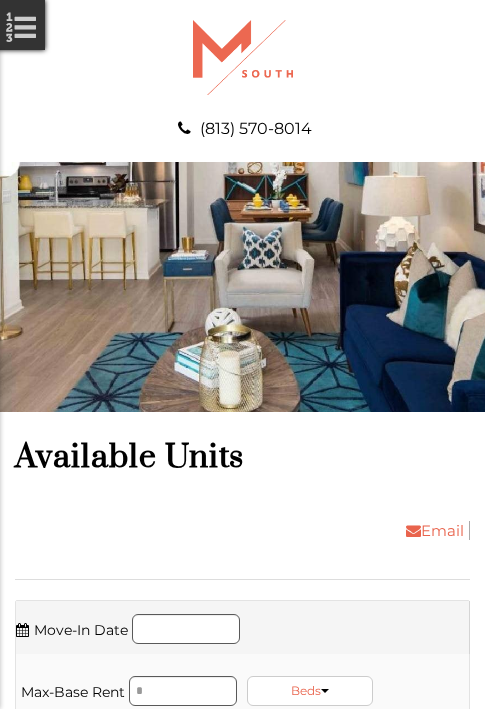 scroll, scrollTop: 0, scrollLeft: 0, axis: both 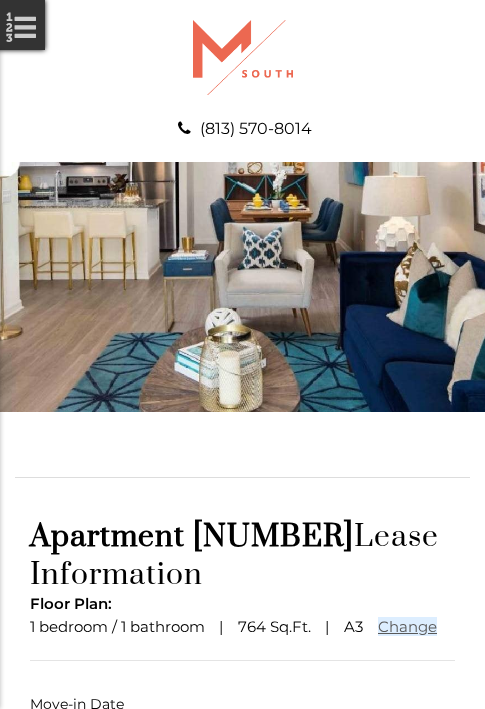 click at bounding box center [243, 791] 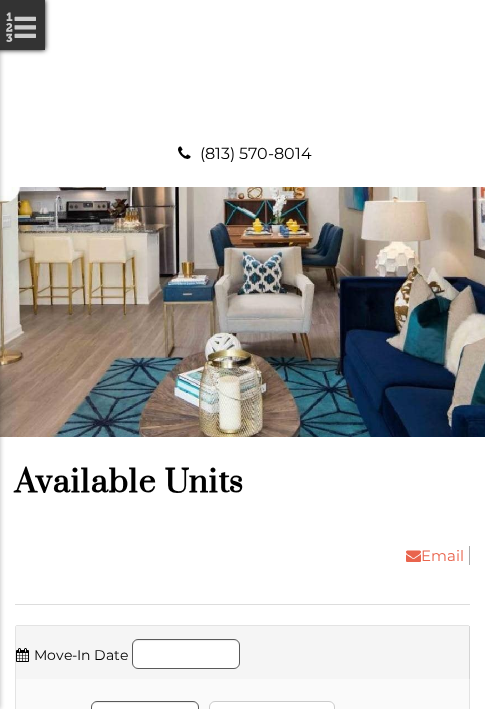 scroll, scrollTop: 0, scrollLeft: 0, axis: both 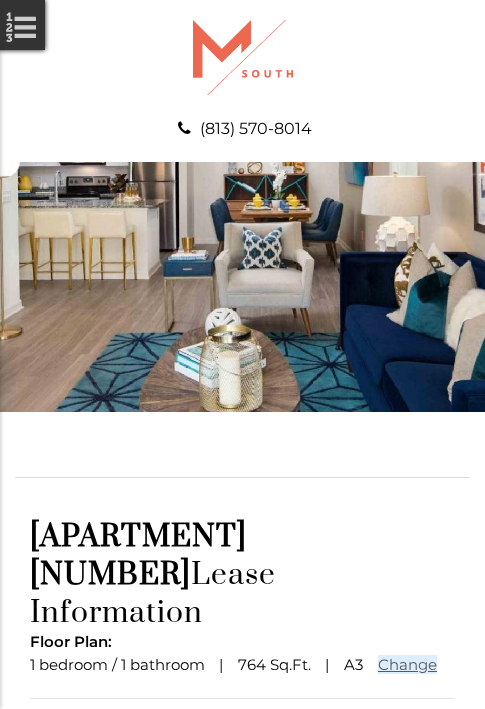 click at bounding box center [243, 829] 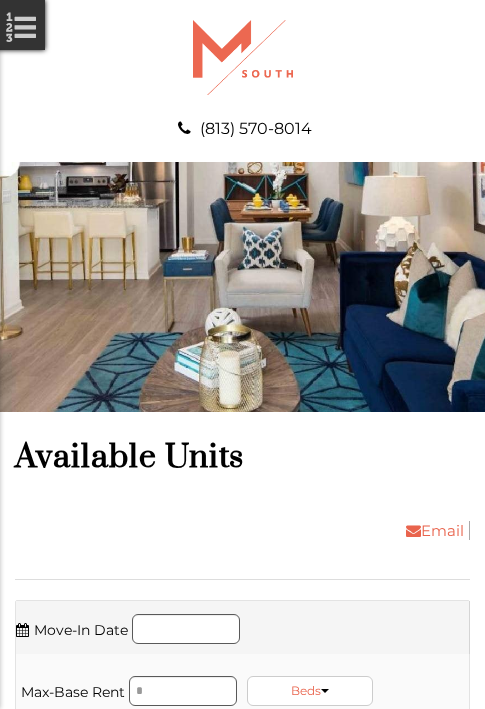 scroll, scrollTop: 0, scrollLeft: 0, axis: both 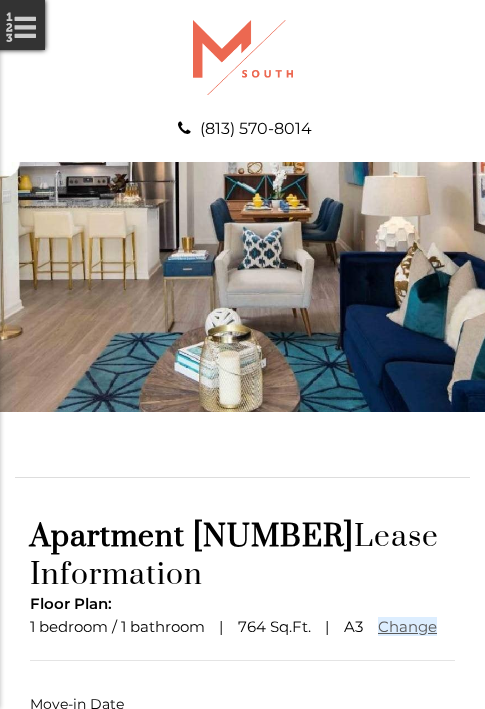 click at bounding box center [243, 791] 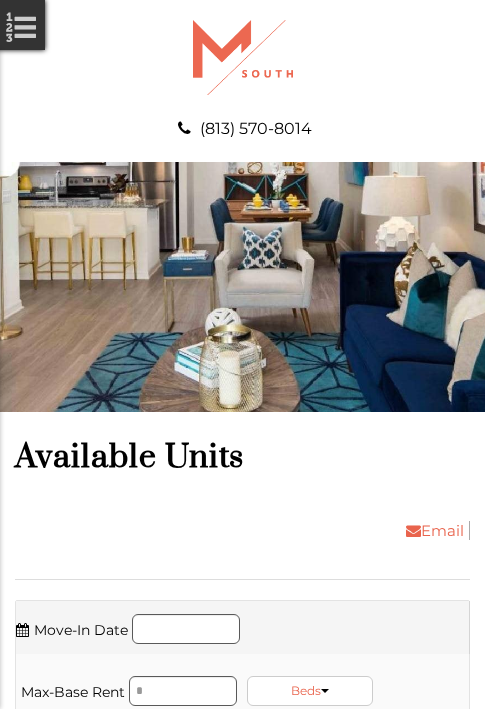 scroll, scrollTop: 0, scrollLeft: 0, axis: both 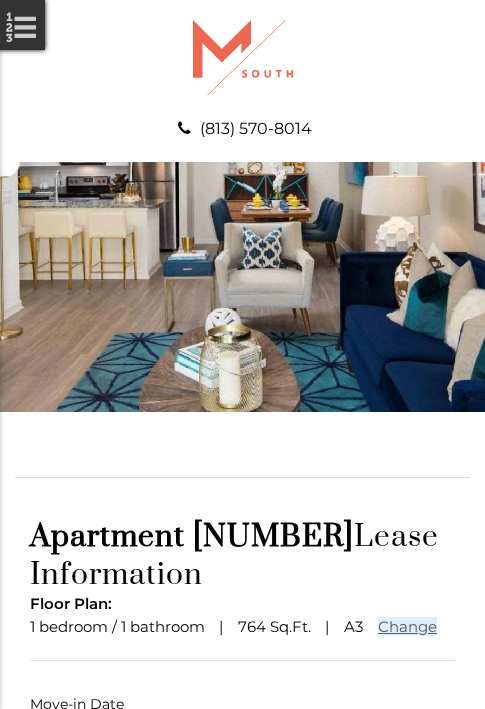 click at bounding box center (243, 791) 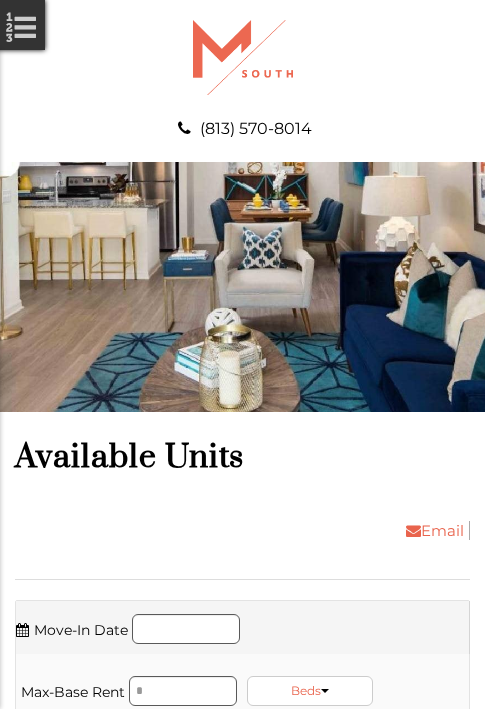 scroll, scrollTop: 0, scrollLeft: 0, axis: both 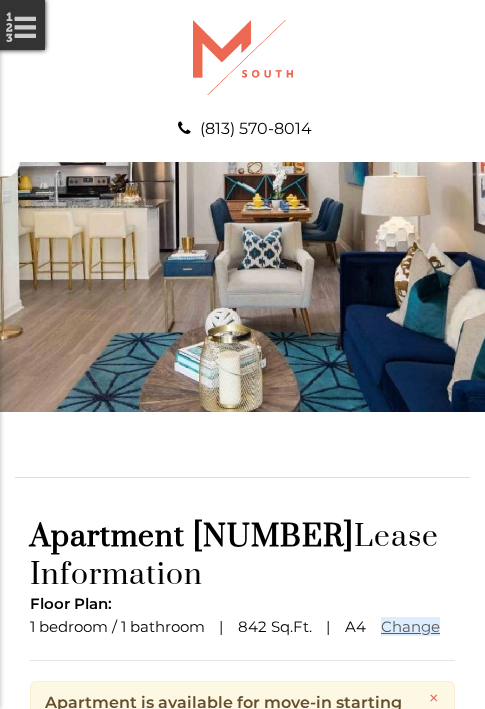 click at bounding box center [243, 886] 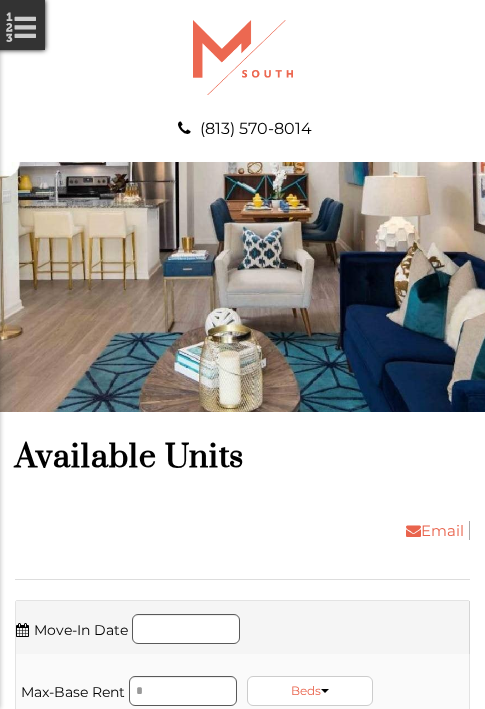 scroll, scrollTop: 0, scrollLeft: 0, axis: both 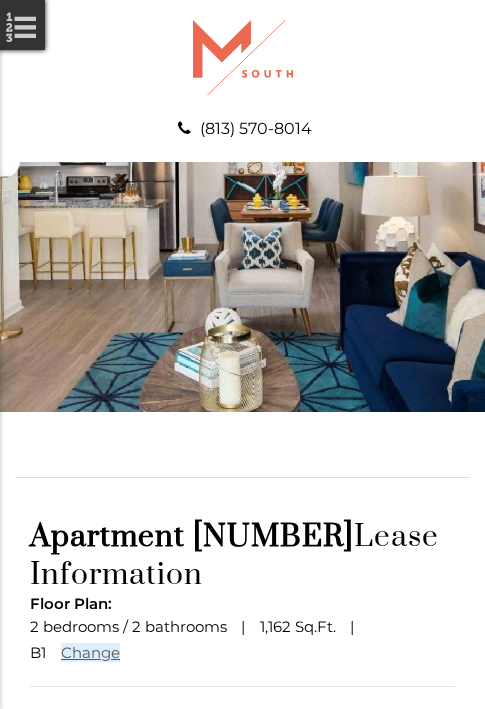 click at bounding box center [243, 817] 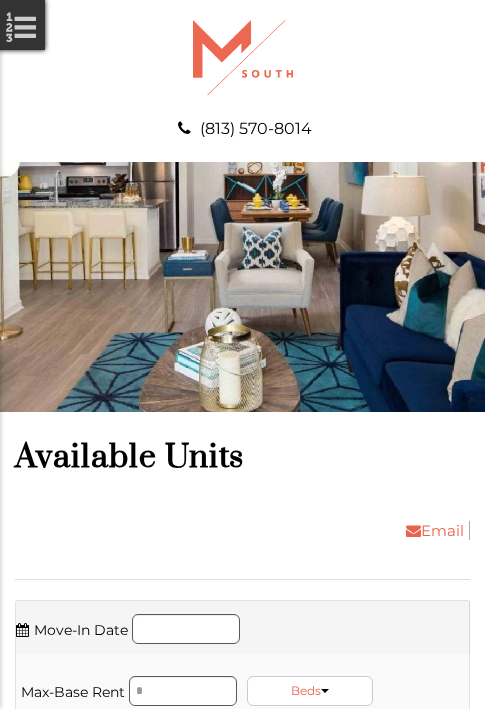 scroll, scrollTop: 0, scrollLeft: 0, axis: both 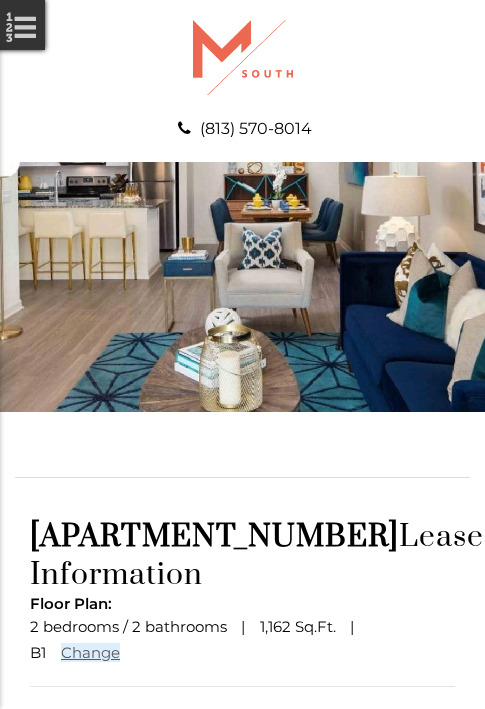 click at bounding box center [243, 817] 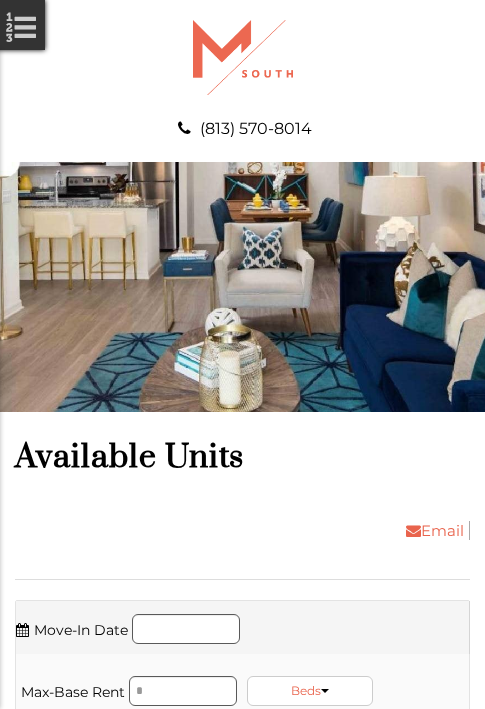 scroll, scrollTop: 0, scrollLeft: 0, axis: both 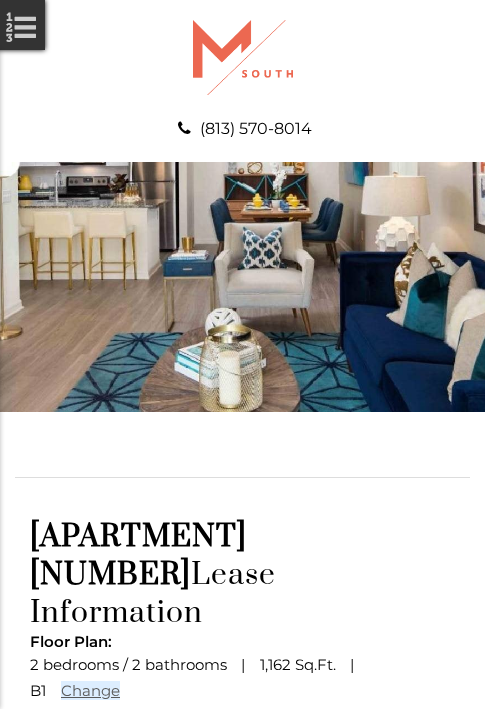 click at bounding box center [243, 855] 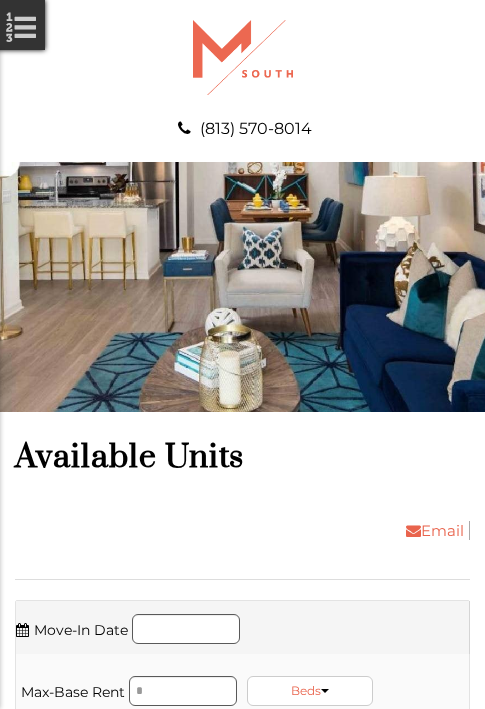 scroll, scrollTop: 0, scrollLeft: 0, axis: both 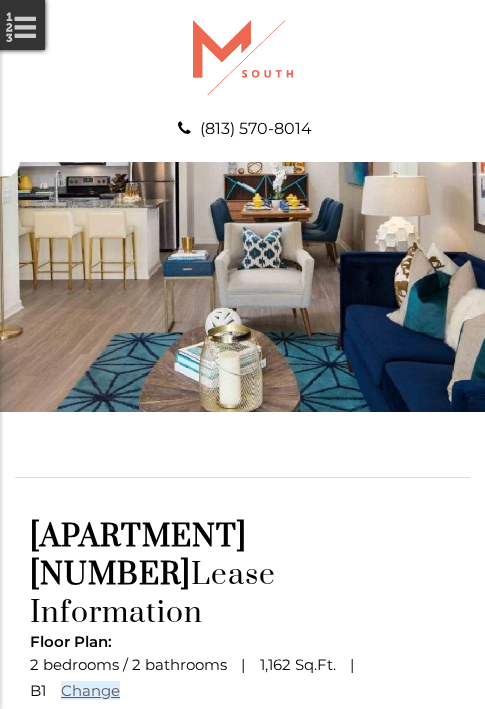 click at bounding box center [243, 855] 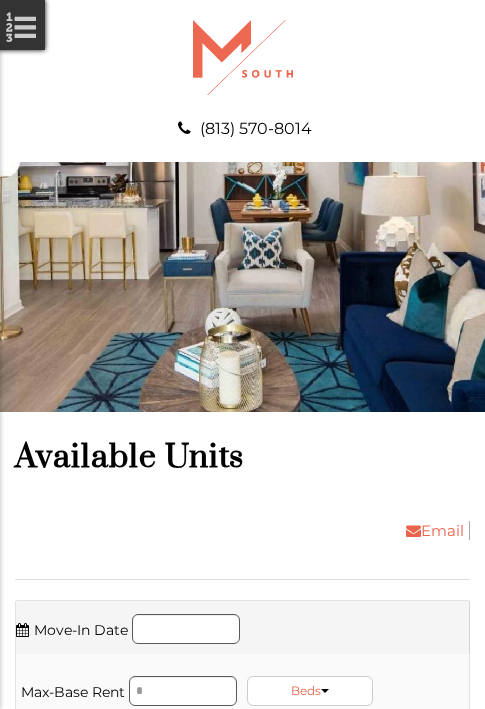 scroll, scrollTop: 0, scrollLeft: 0, axis: both 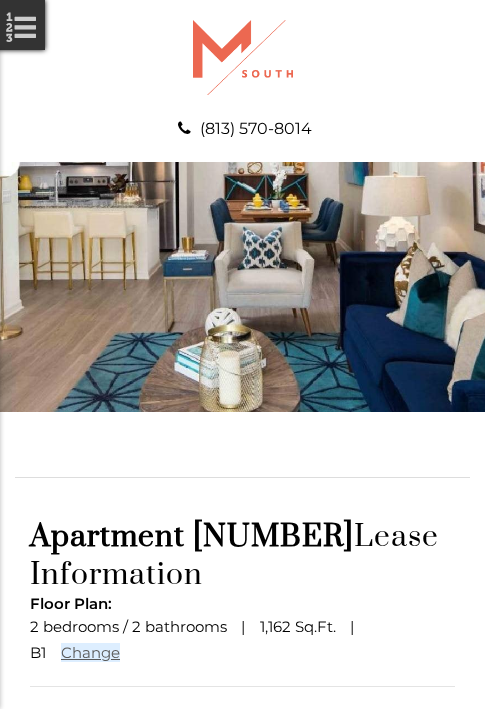 click at bounding box center (243, 817) 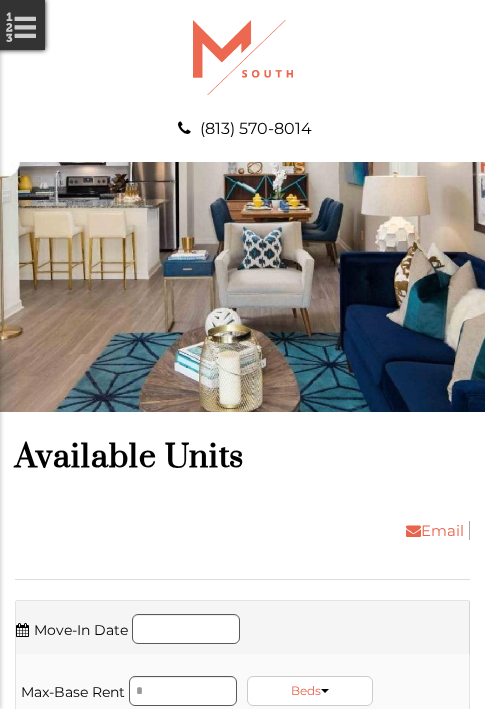 scroll, scrollTop: 0, scrollLeft: 0, axis: both 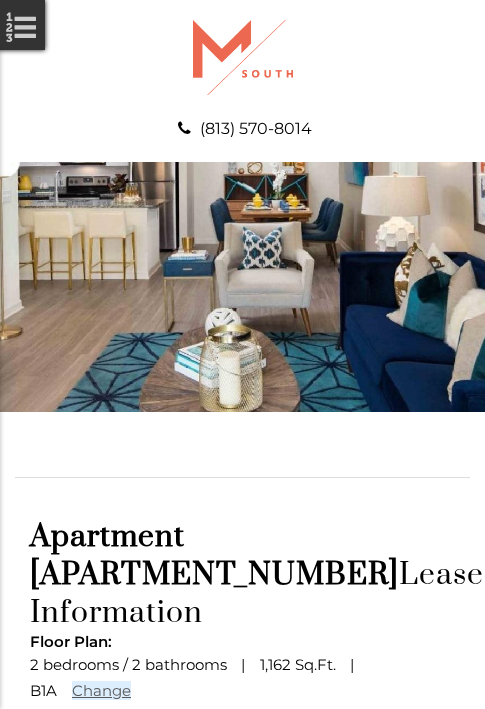 click at bounding box center [243, 855] 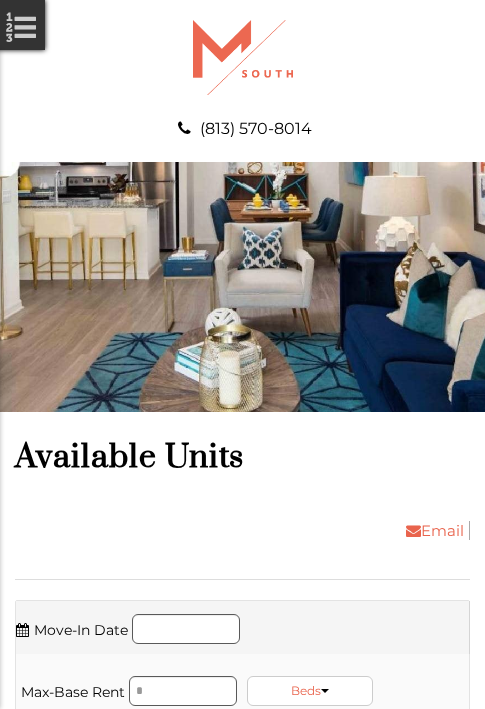 scroll, scrollTop: 0, scrollLeft: 0, axis: both 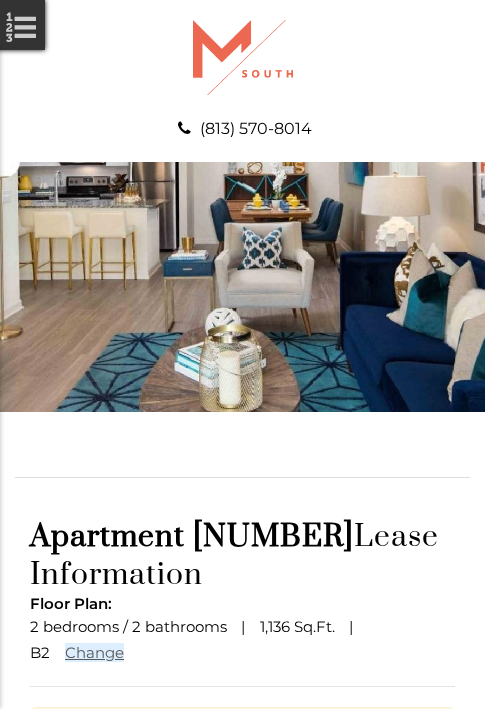 click at bounding box center [243, 912] 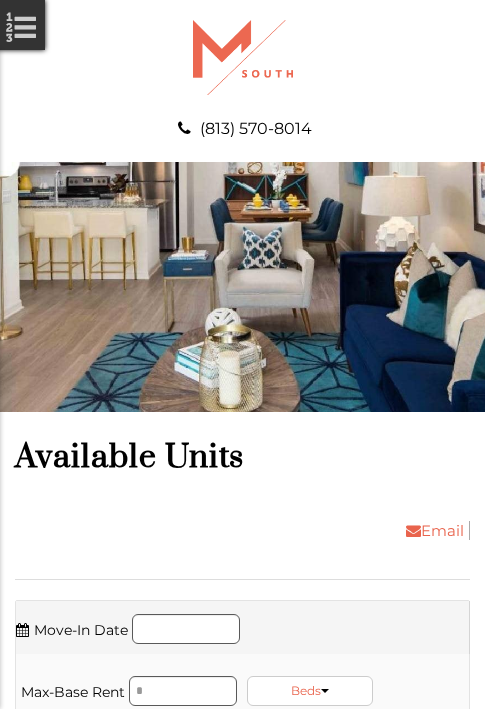 scroll, scrollTop: 0, scrollLeft: 0, axis: both 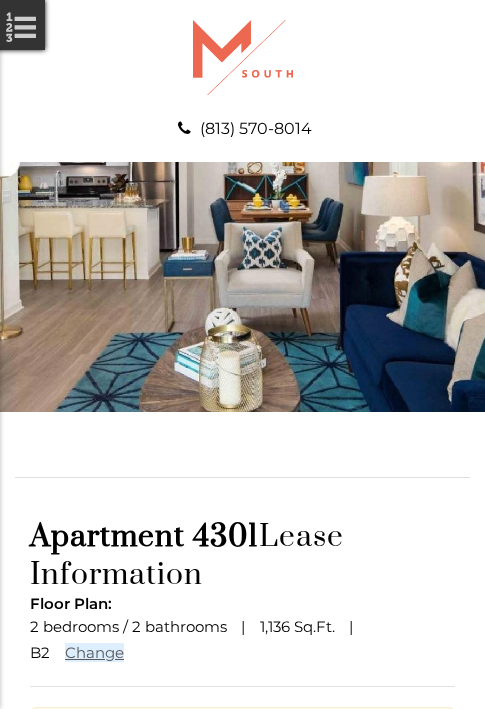 click at bounding box center (243, 912) 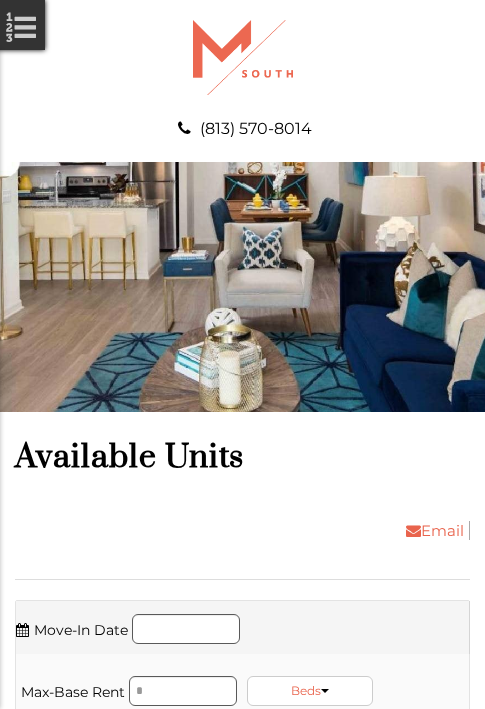 scroll, scrollTop: 0, scrollLeft: 0, axis: both 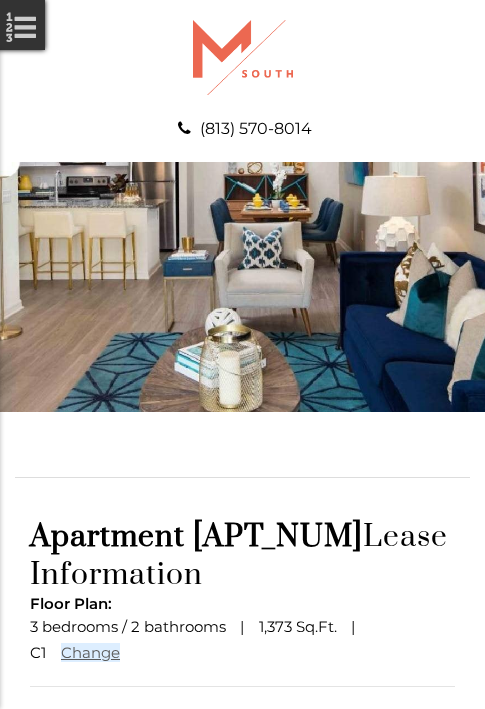 click at bounding box center (243, 817) 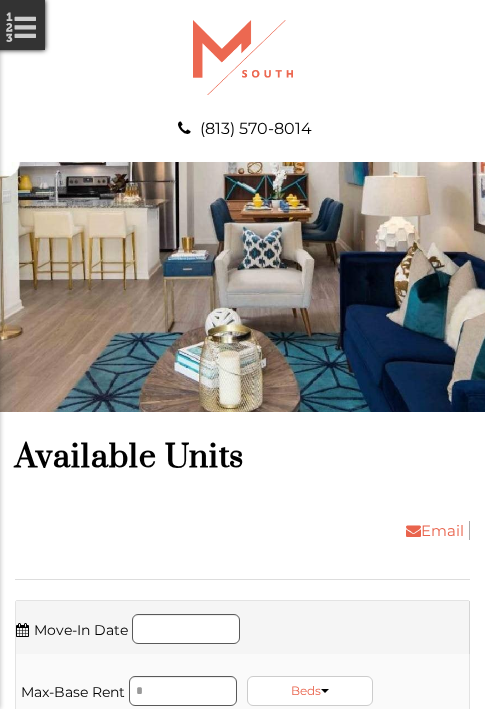 scroll, scrollTop: 0, scrollLeft: 0, axis: both 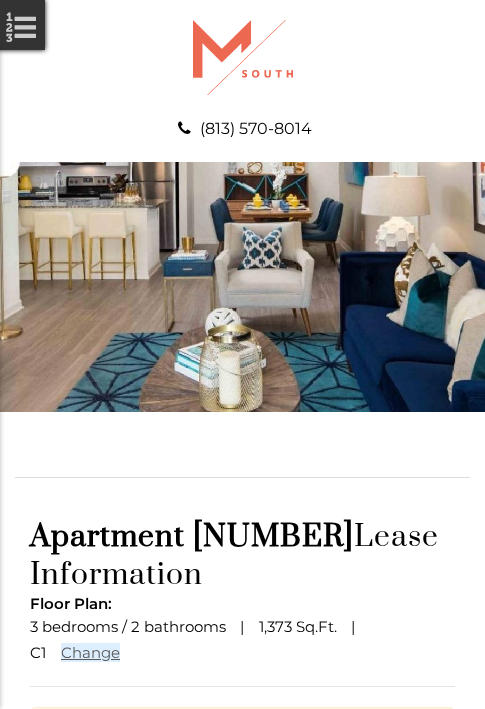 click at bounding box center [243, 912] 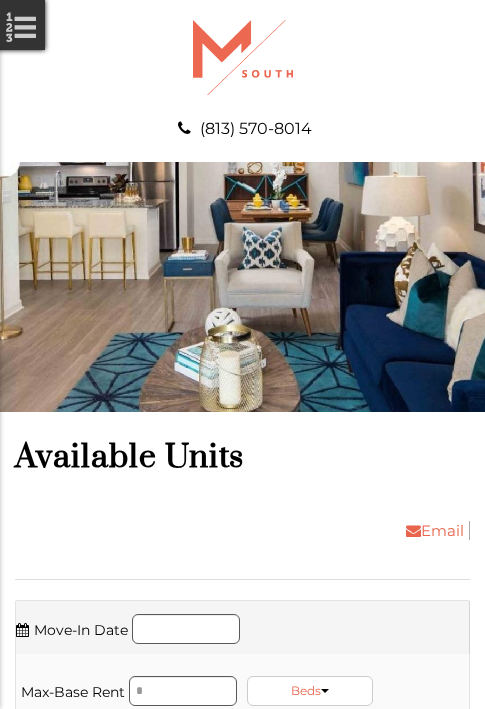 scroll, scrollTop: 0, scrollLeft: 0, axis: both 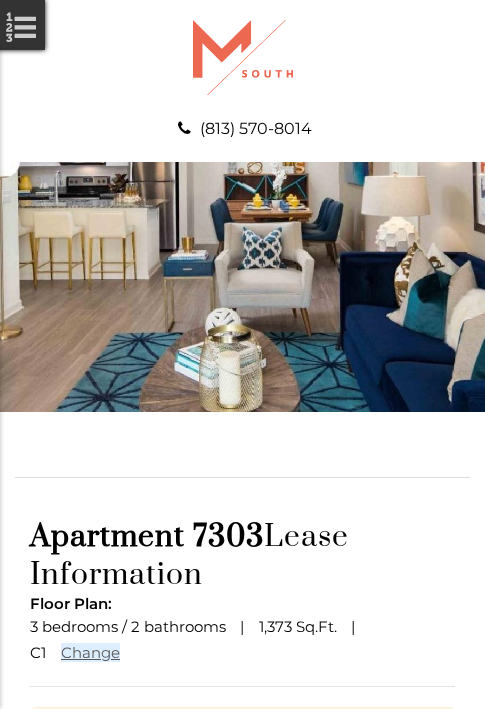 click at bounding box center (243, 912) 